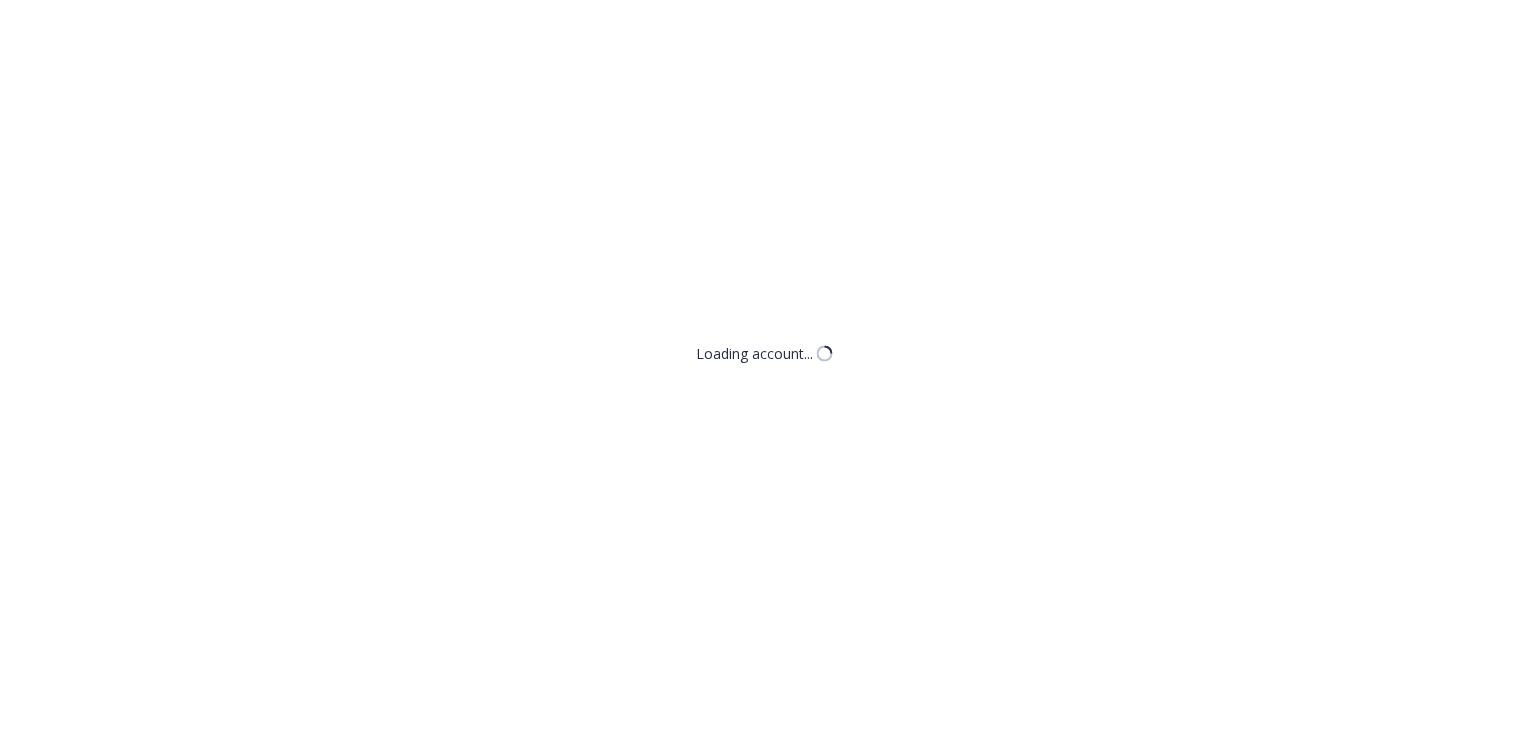 scroll, scrollTop: 0, scrollLeft: 0, axis: both 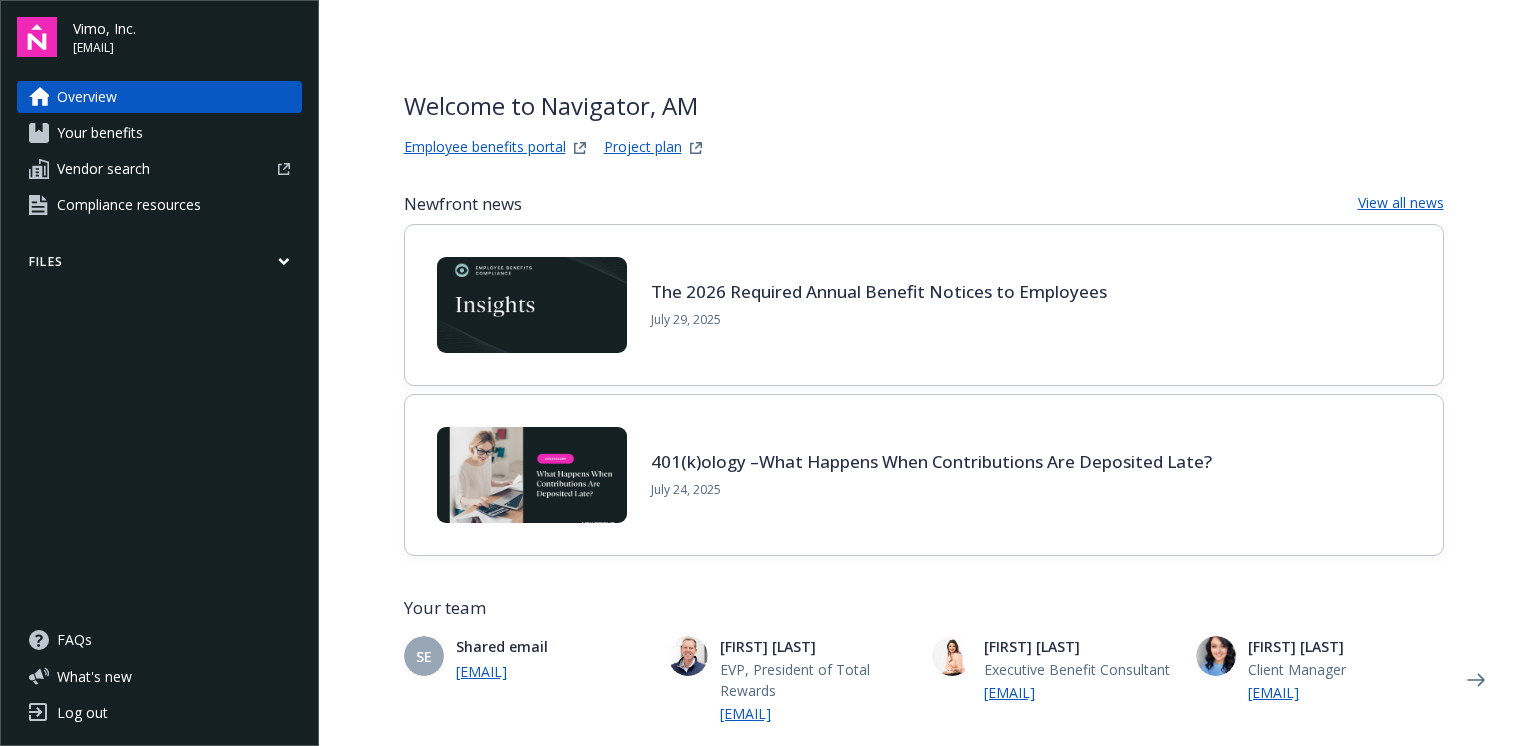 click on "Your benefits" at bounding box center (100, 133) 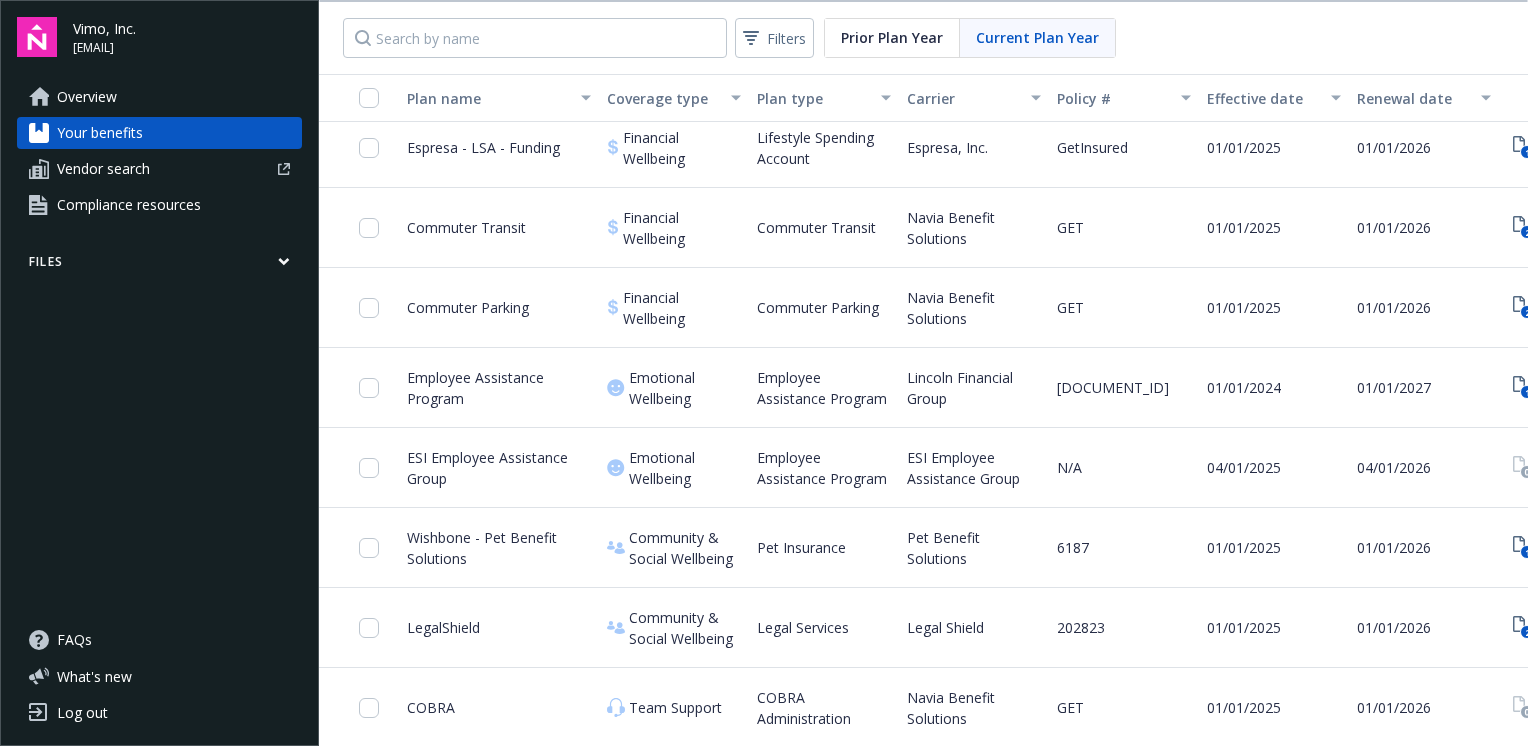 scroll, scrollTop: 1628, scrollLeft: 0, axis: vertical 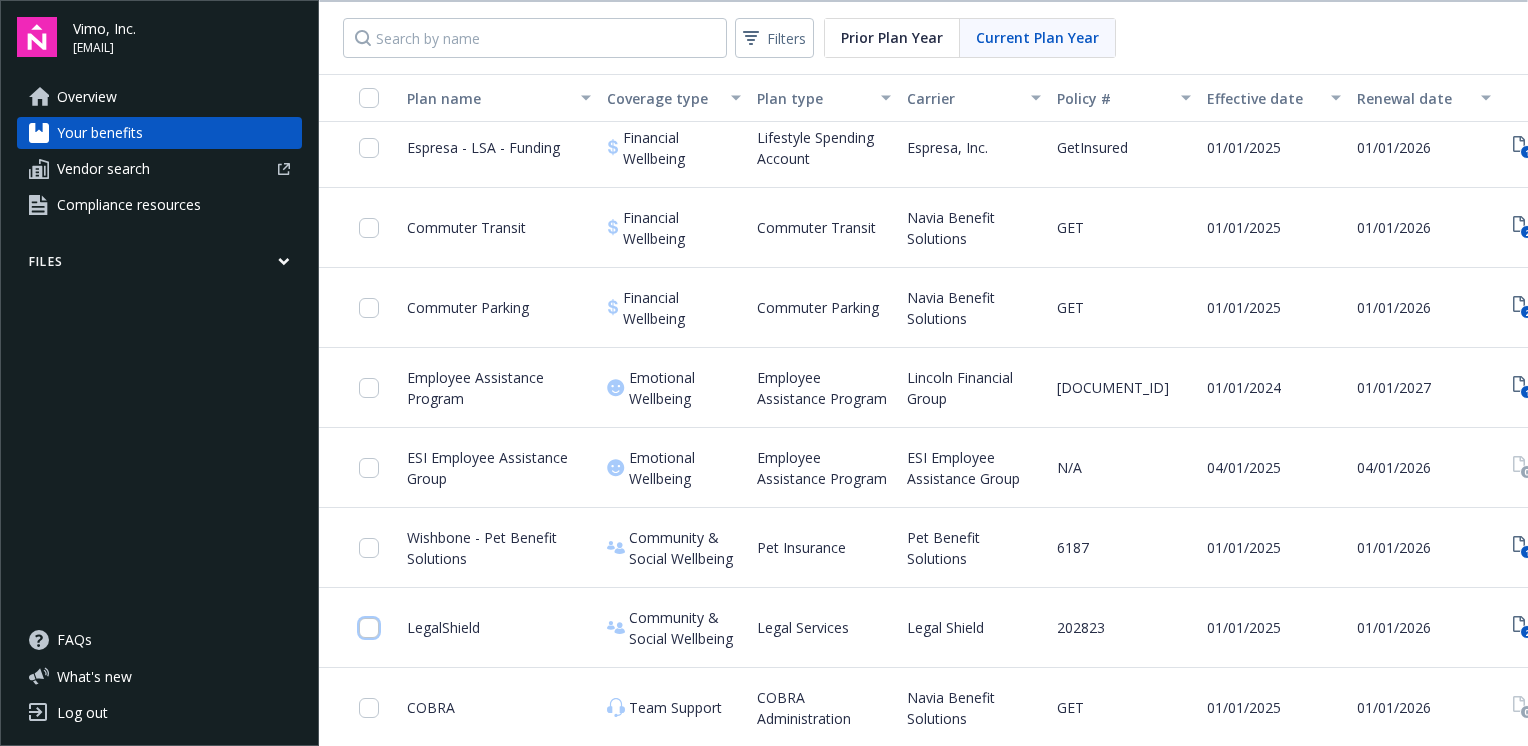 click at bounding box center [369, 628] 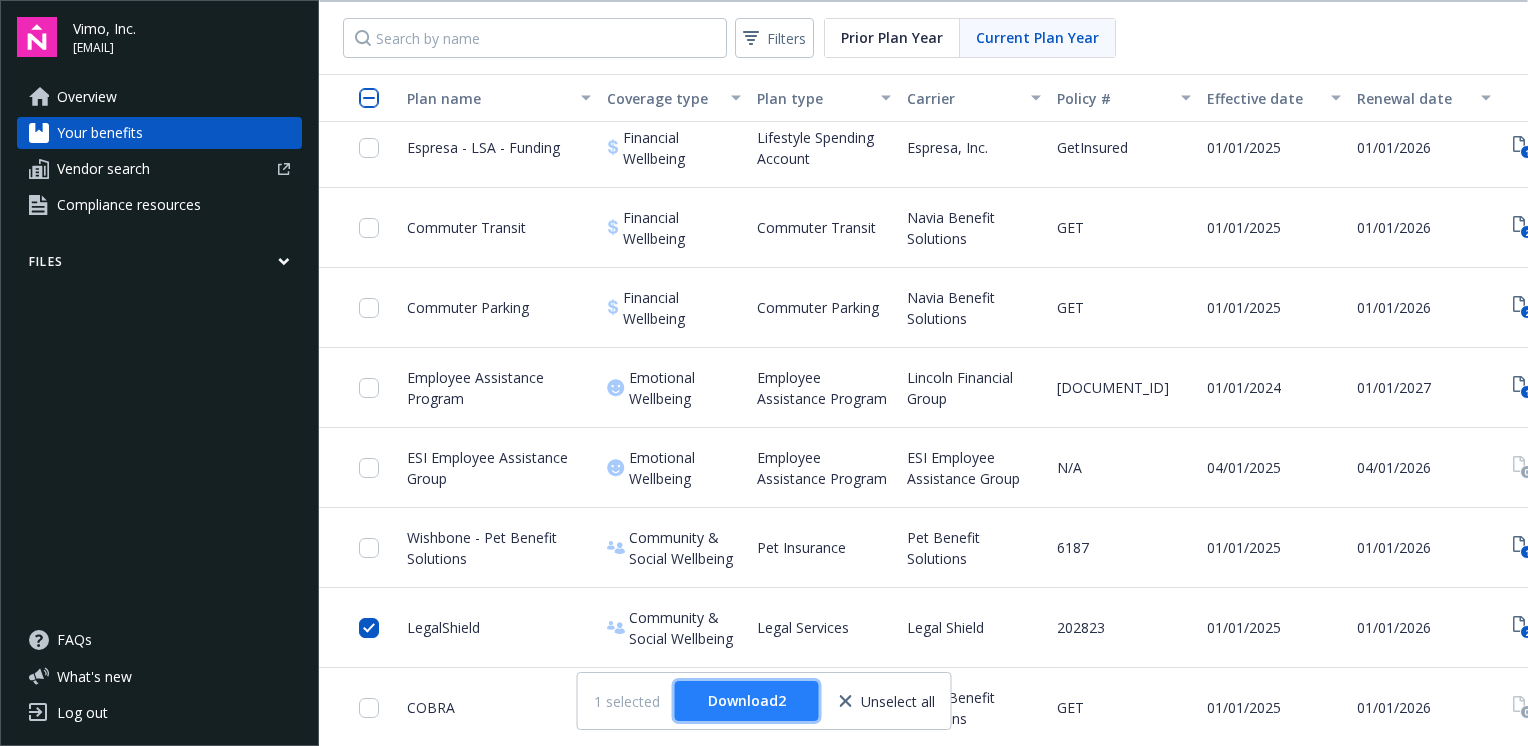 click on "Download  2" at bounding box center [747, 700] 